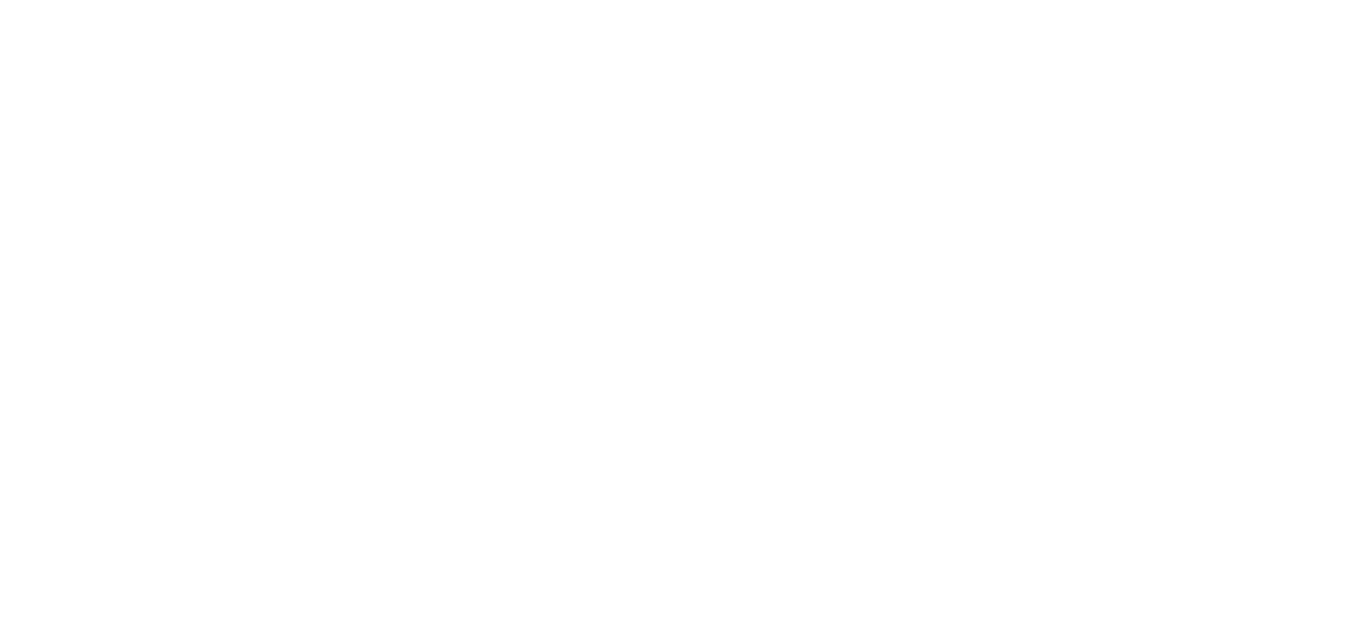 scroll, scrollTop: 0, scrollLeft: 0, axis: both 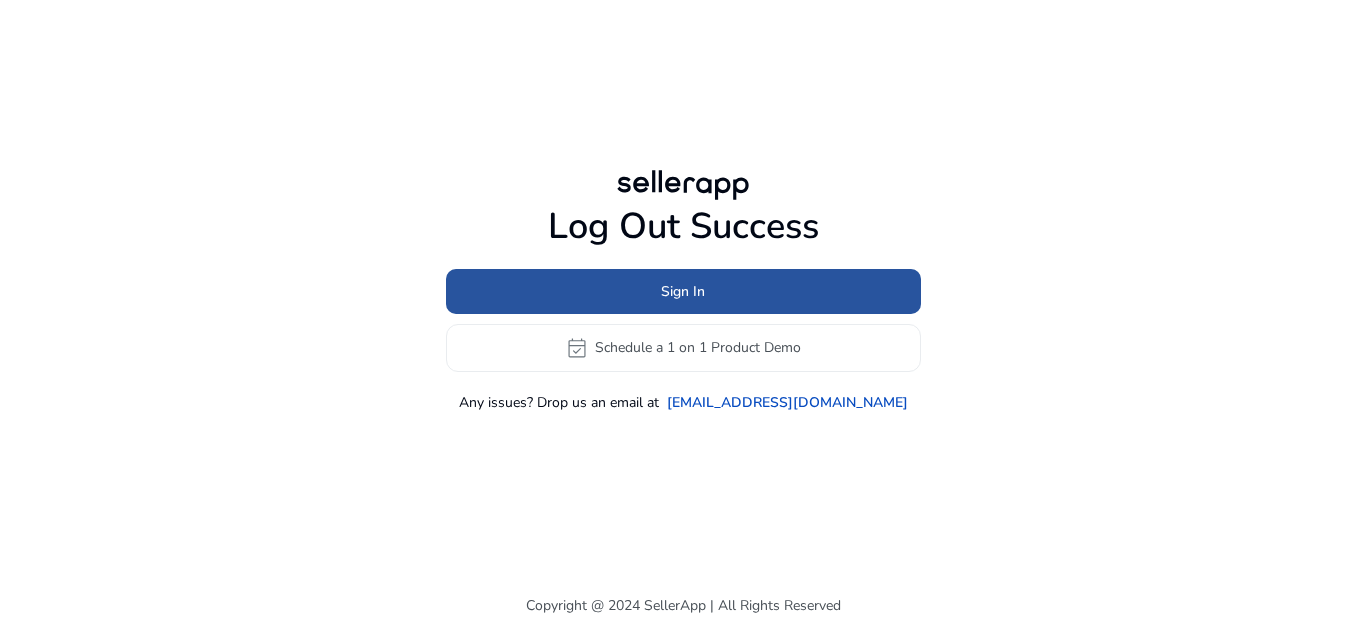 click 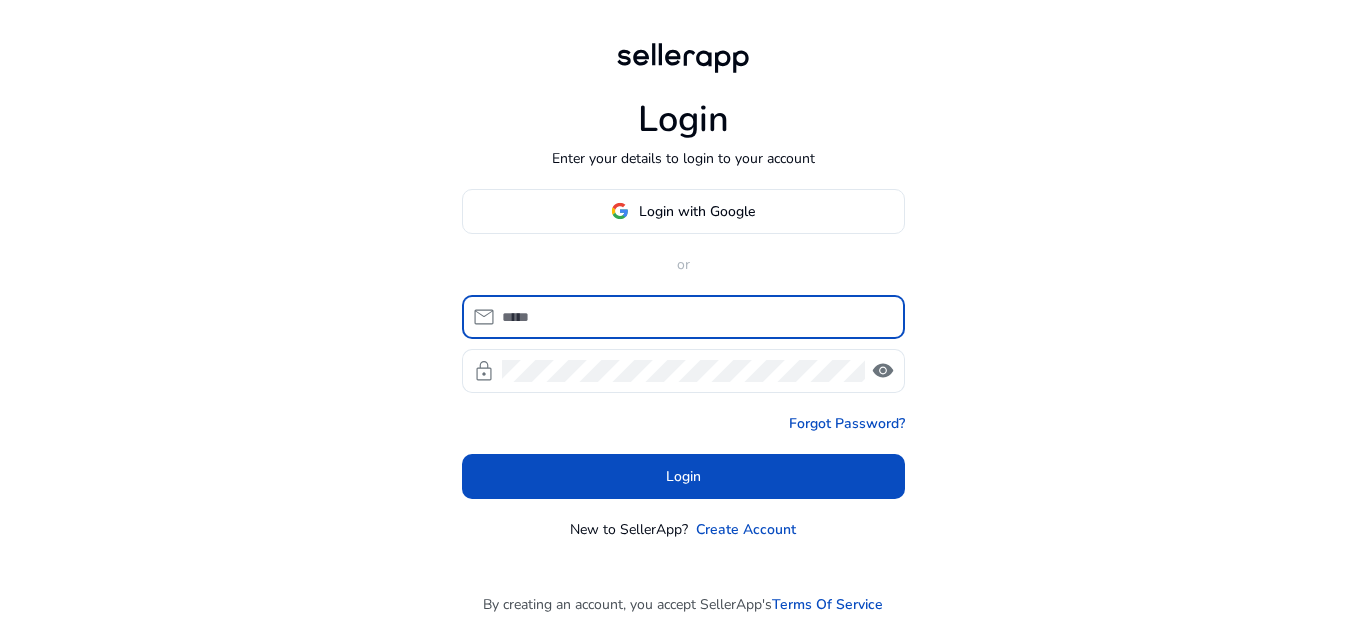 type on "**********" 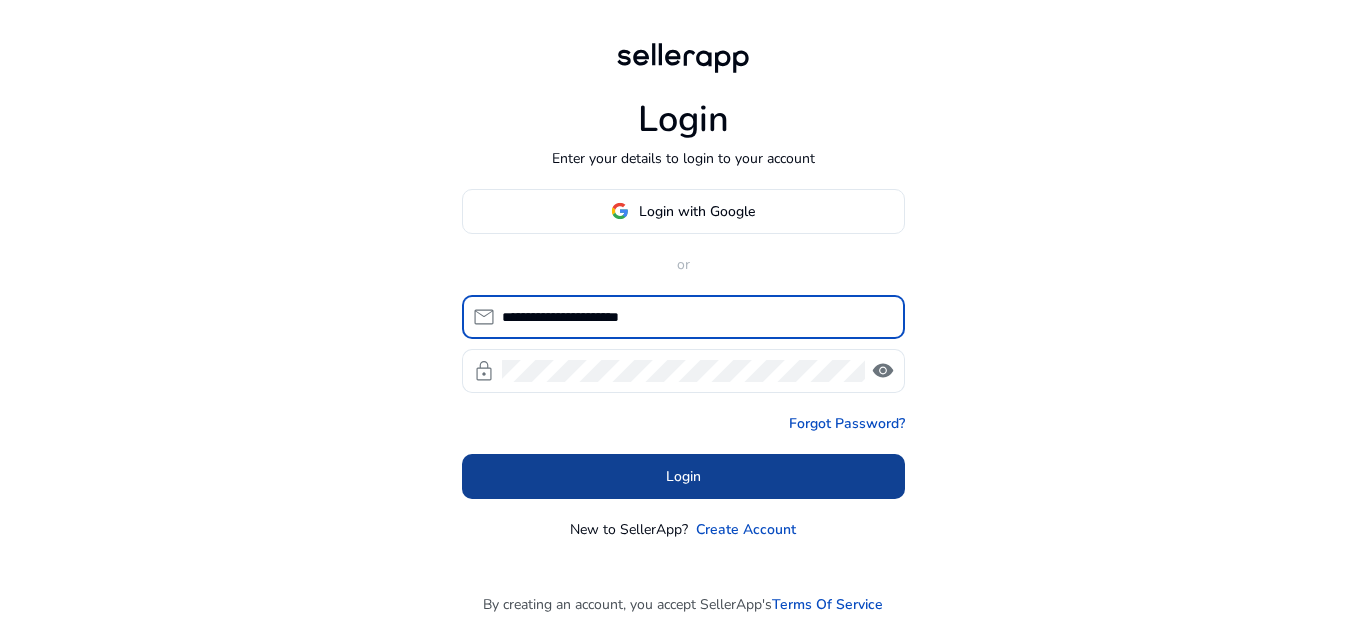 click on "Login" at bounding box center (683, 476) 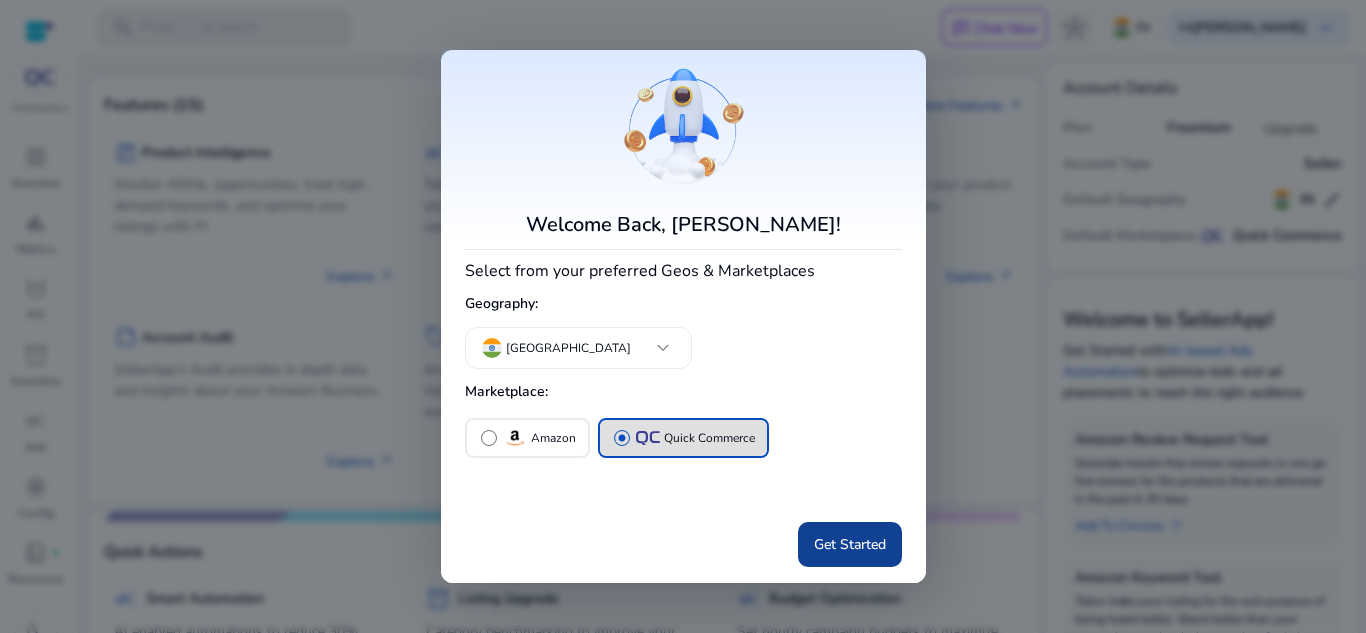 click on "Get Started" at bounding box center [850, 544] 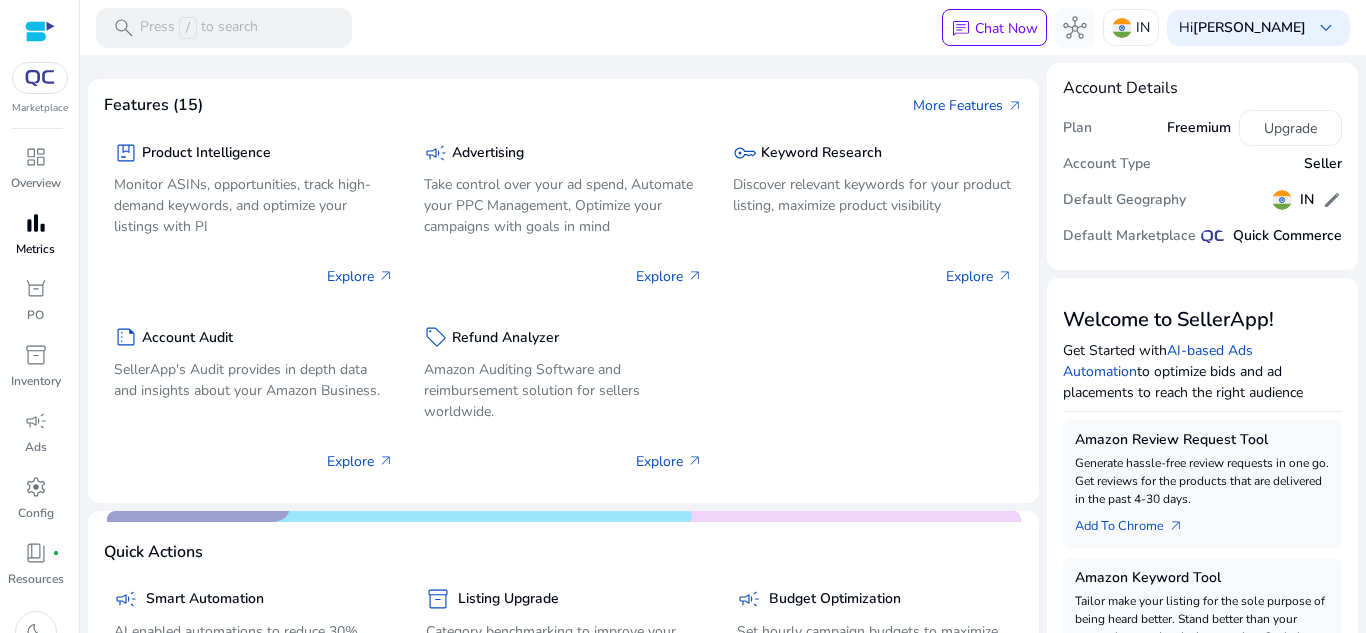click on "bar_chart" at bounding box center (36, 223) 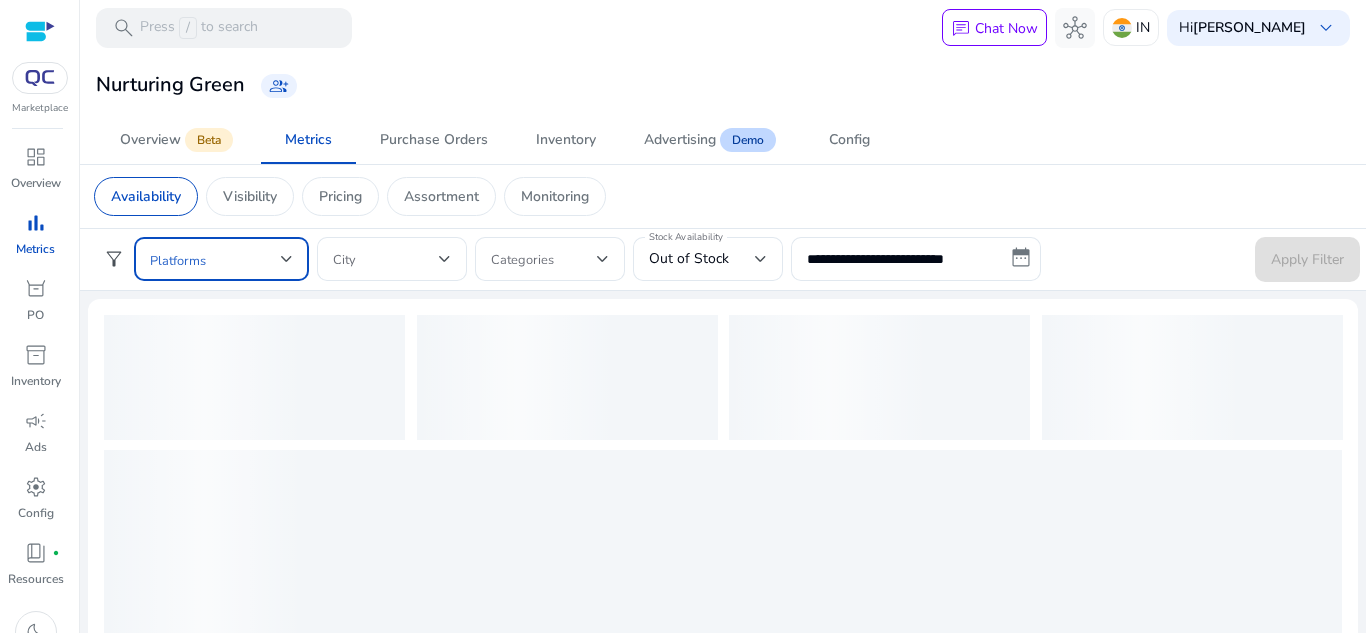 click at bounding box center (215, 259) 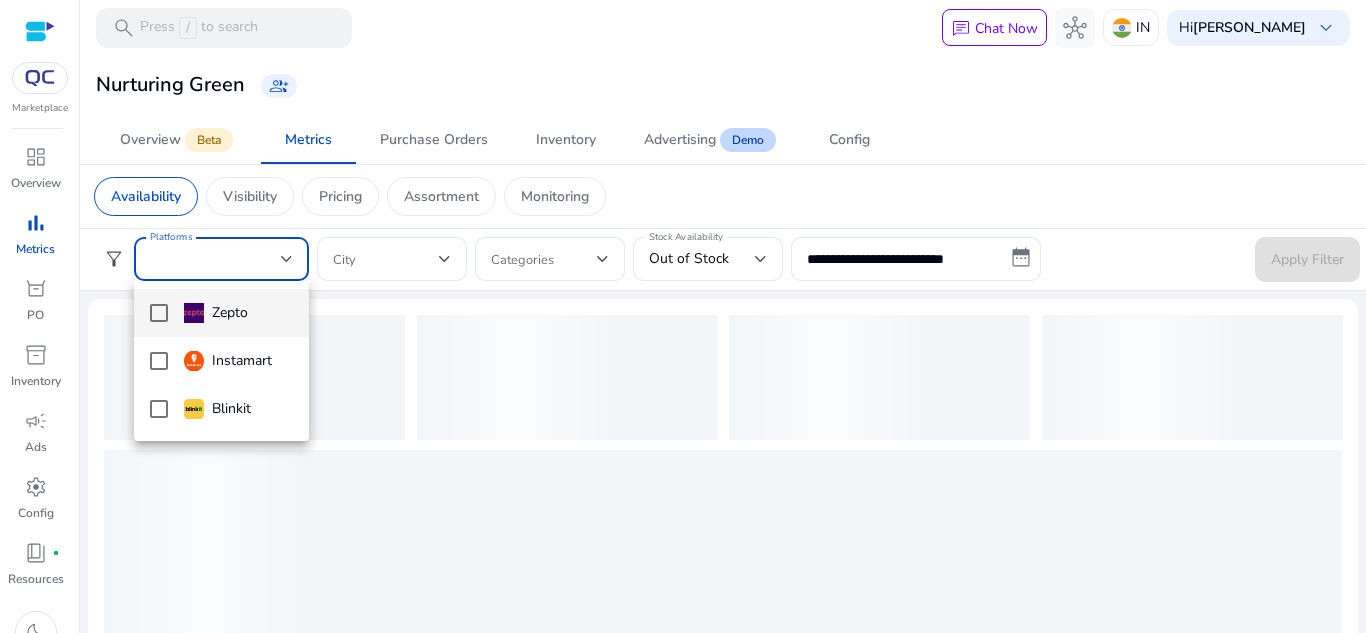 click on "Zepto" at bounding box center (221, 313) 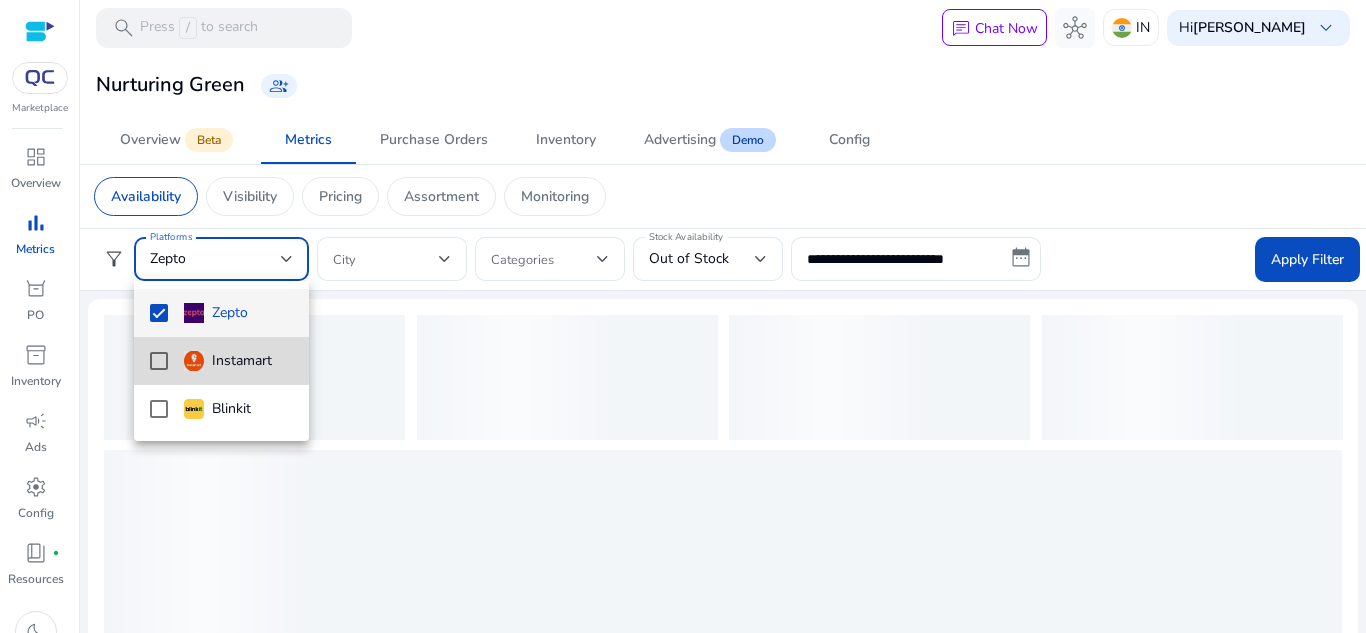 click on "Instamart" at bounding box center (221, 361) 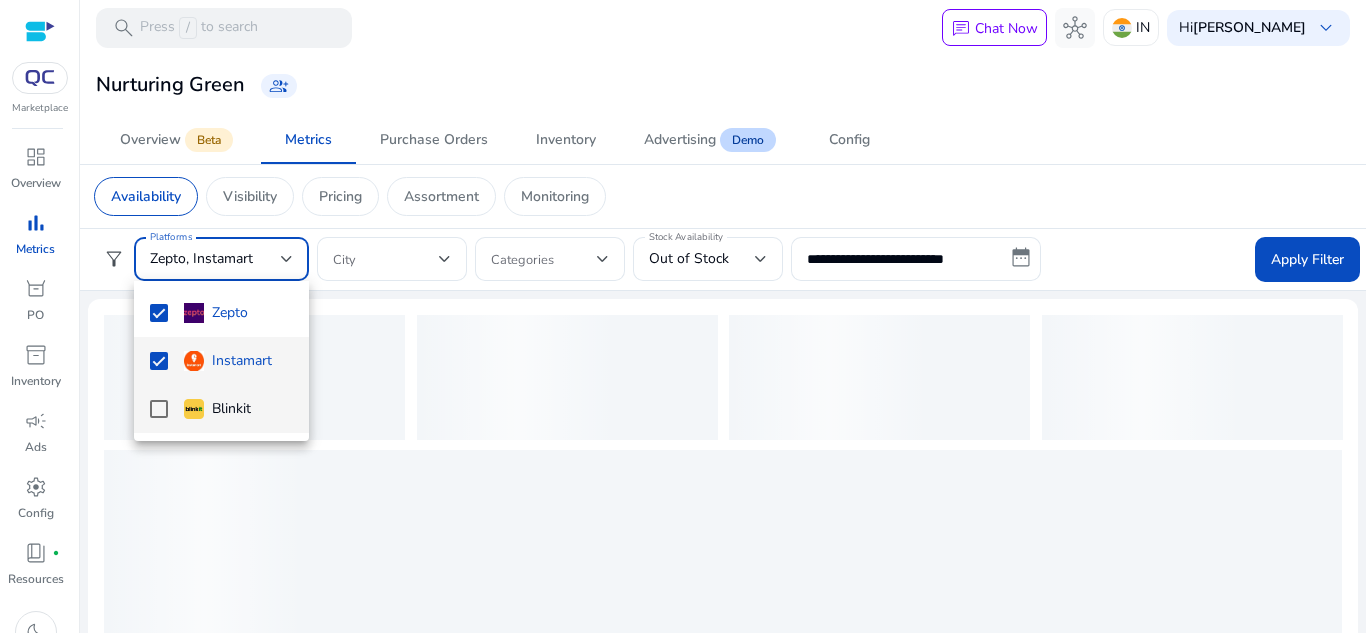 click on "Blinkit" at bounding box center (221, 409) 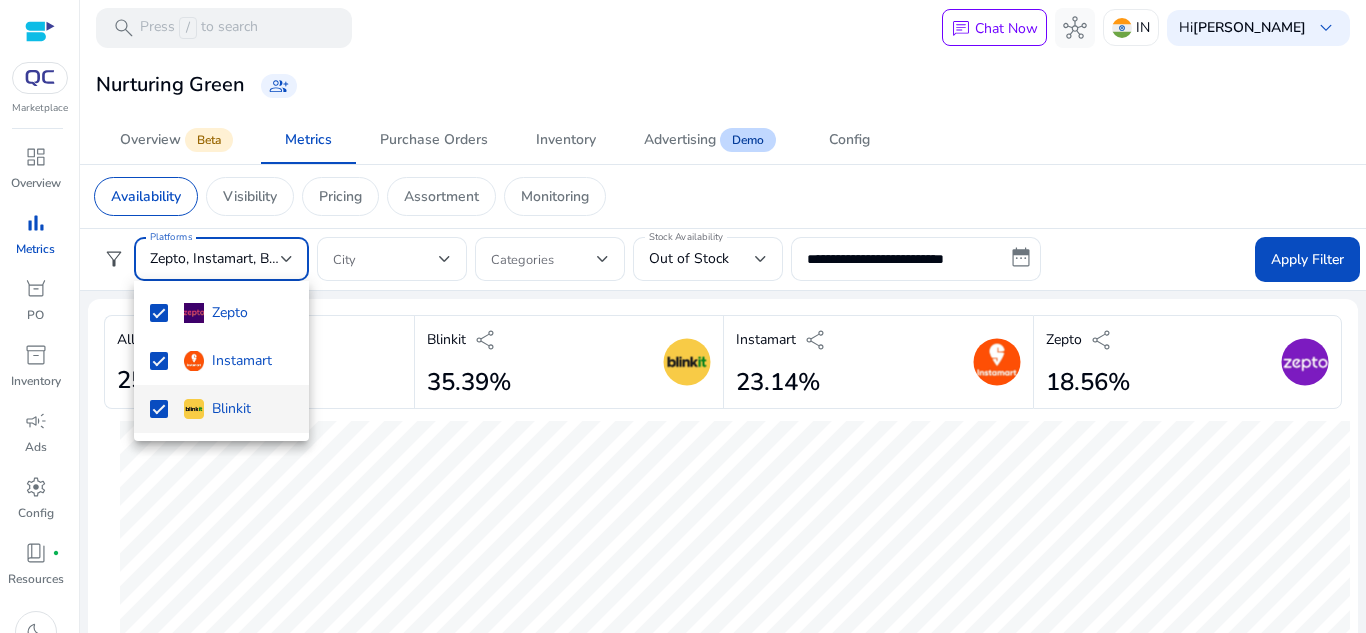 click at bounding box center (683, 316) 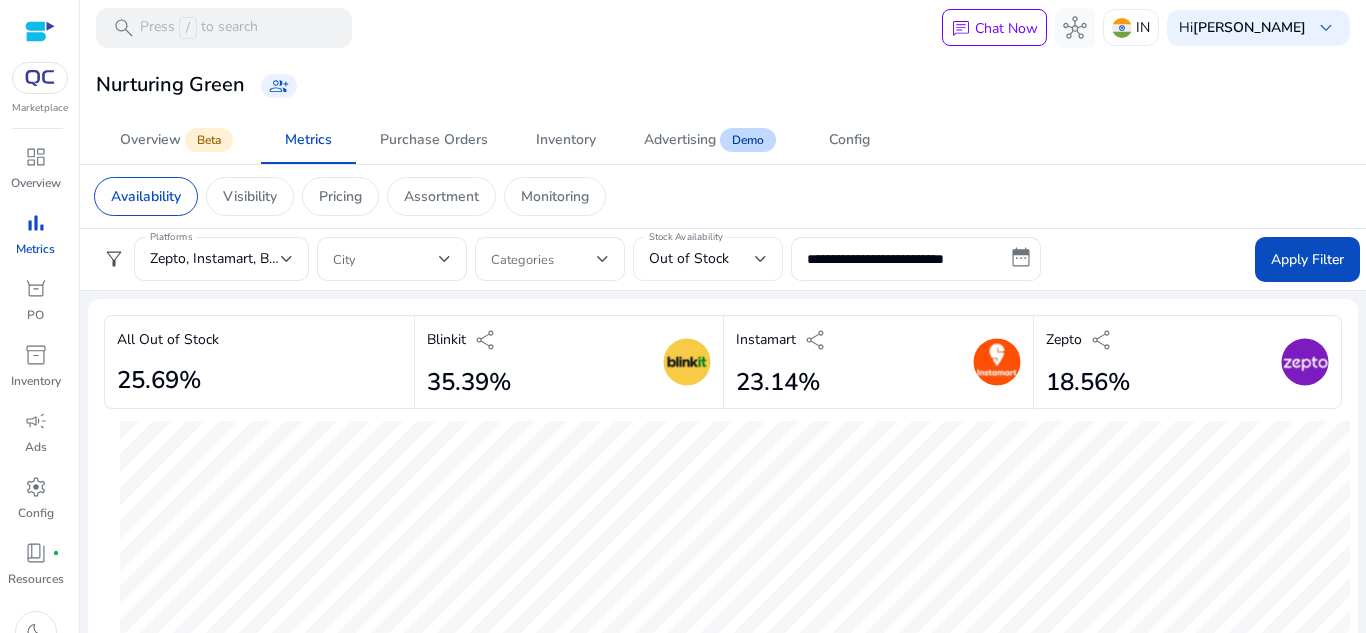 click at bounding box center [761, 259] 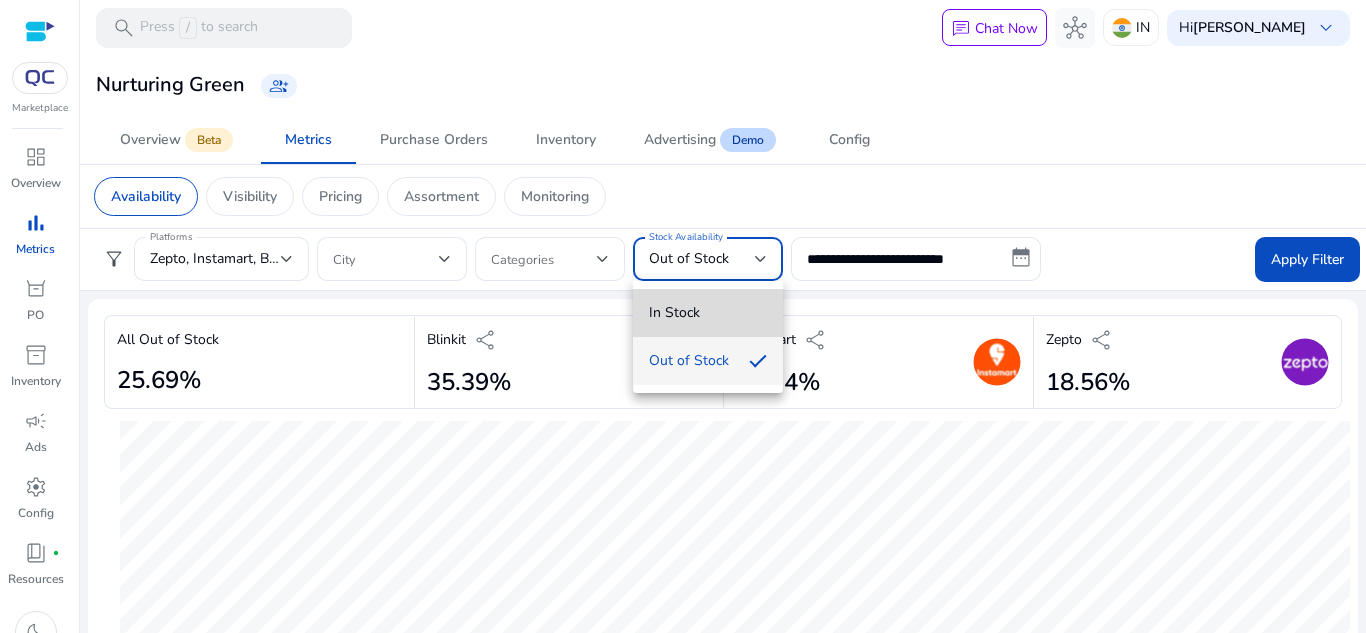 click on "In Stock" at bounding box center [708, 313] 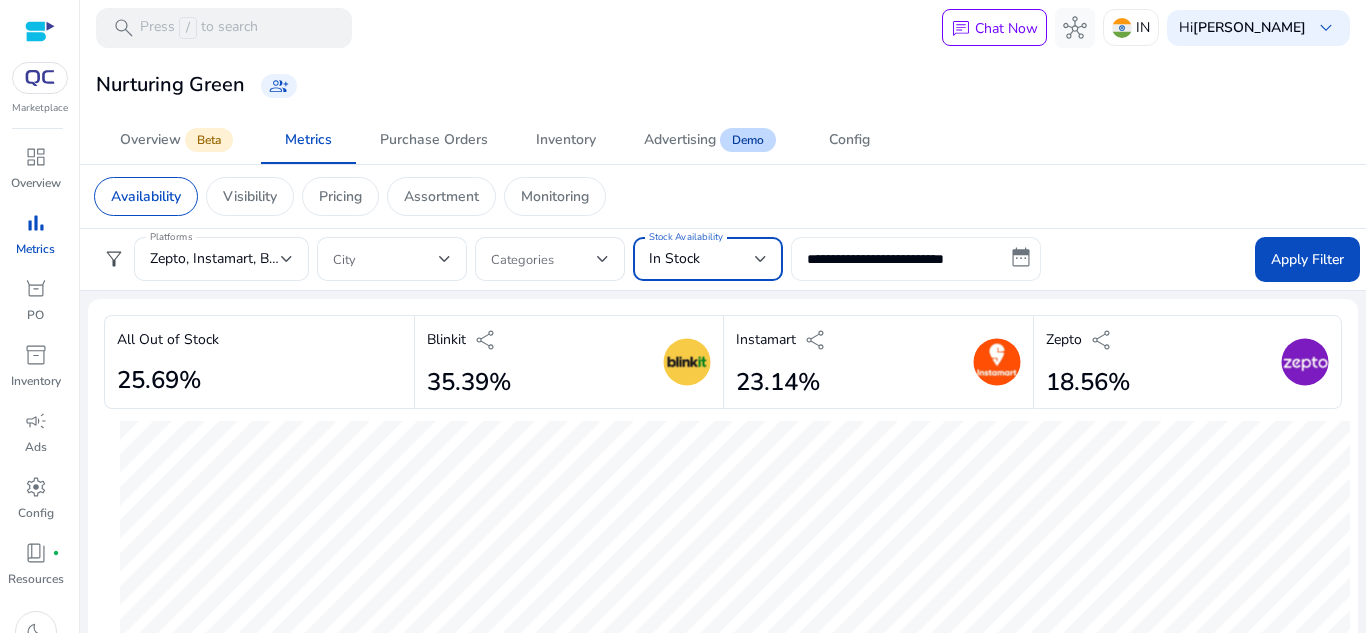 click on "**********" at bounding box center (916, 259) 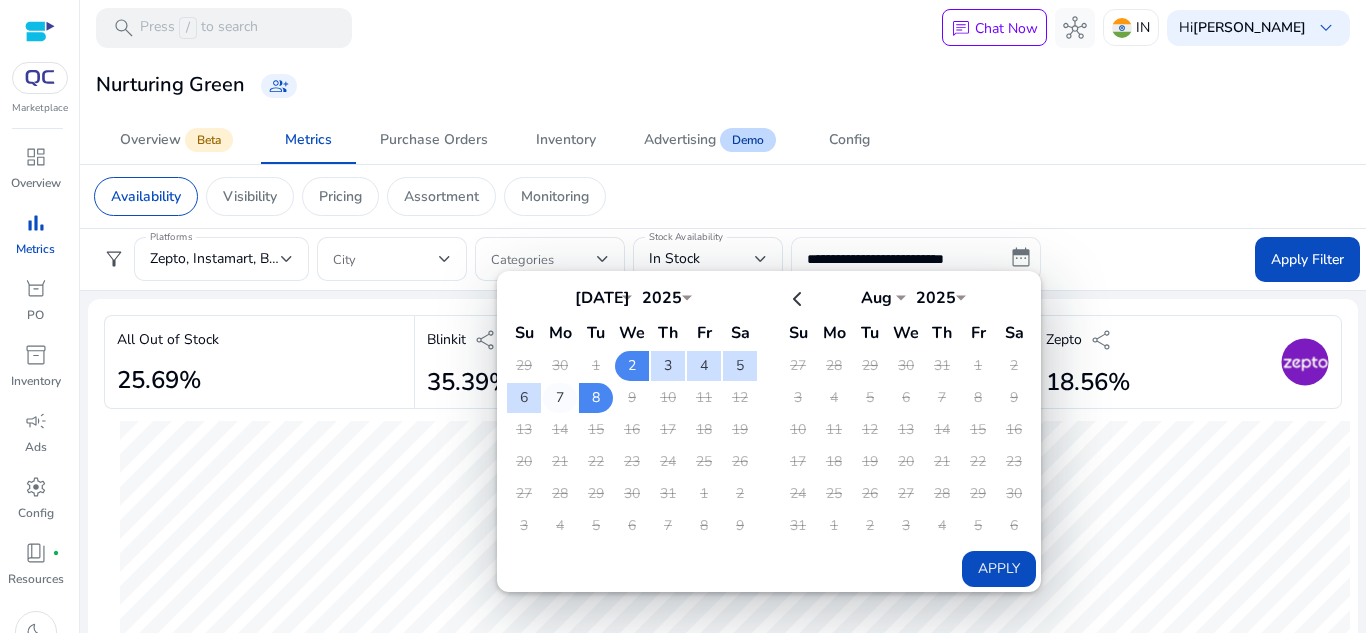 click on "7" 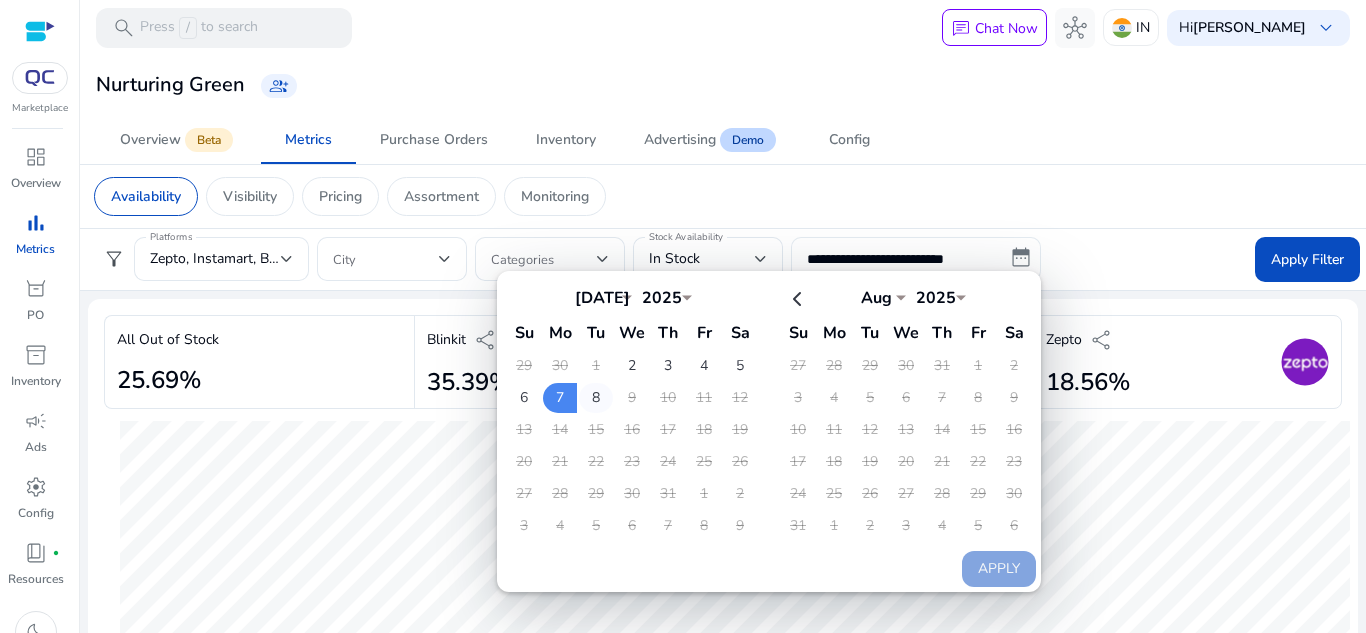 click on "8" 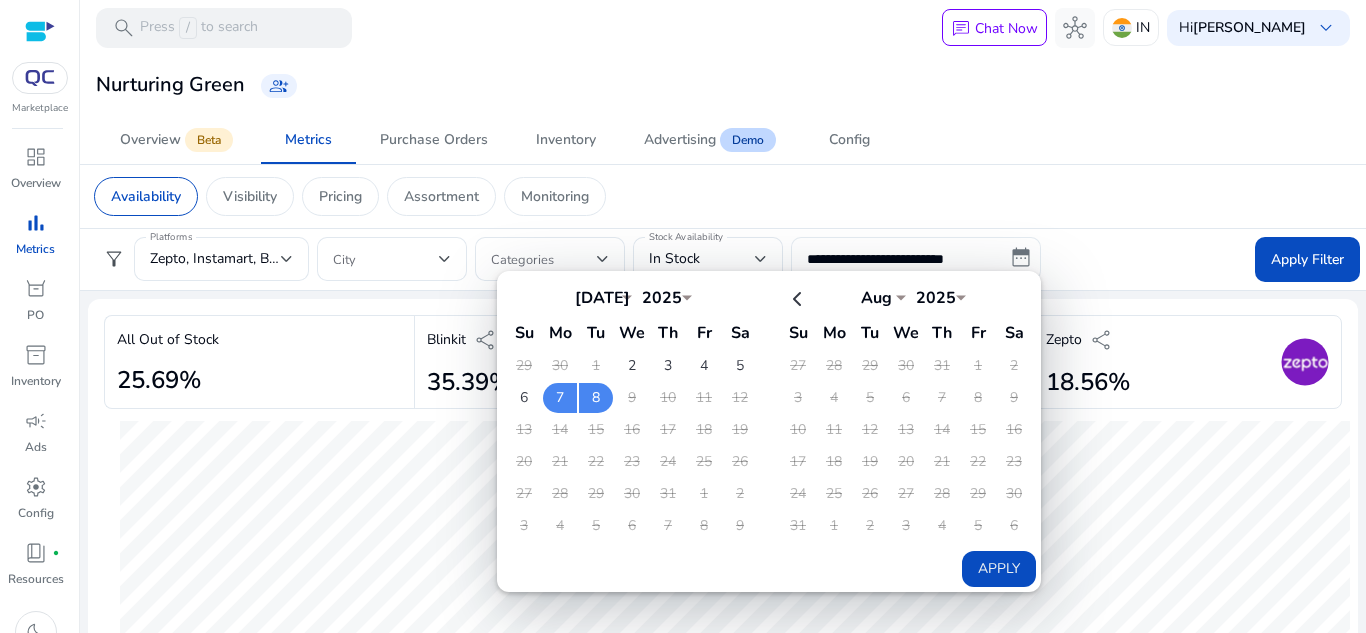 click on "Apply" 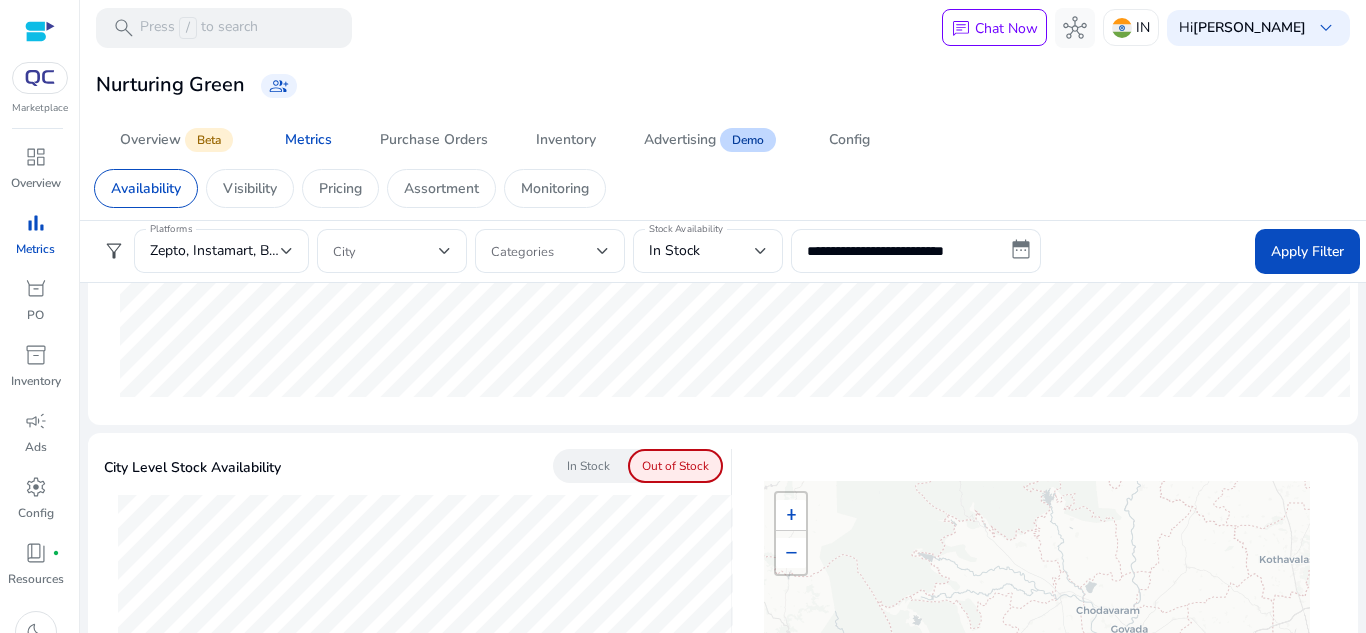 scroll, scrollTop: 500, scrollLeft: 0, axis: vertical 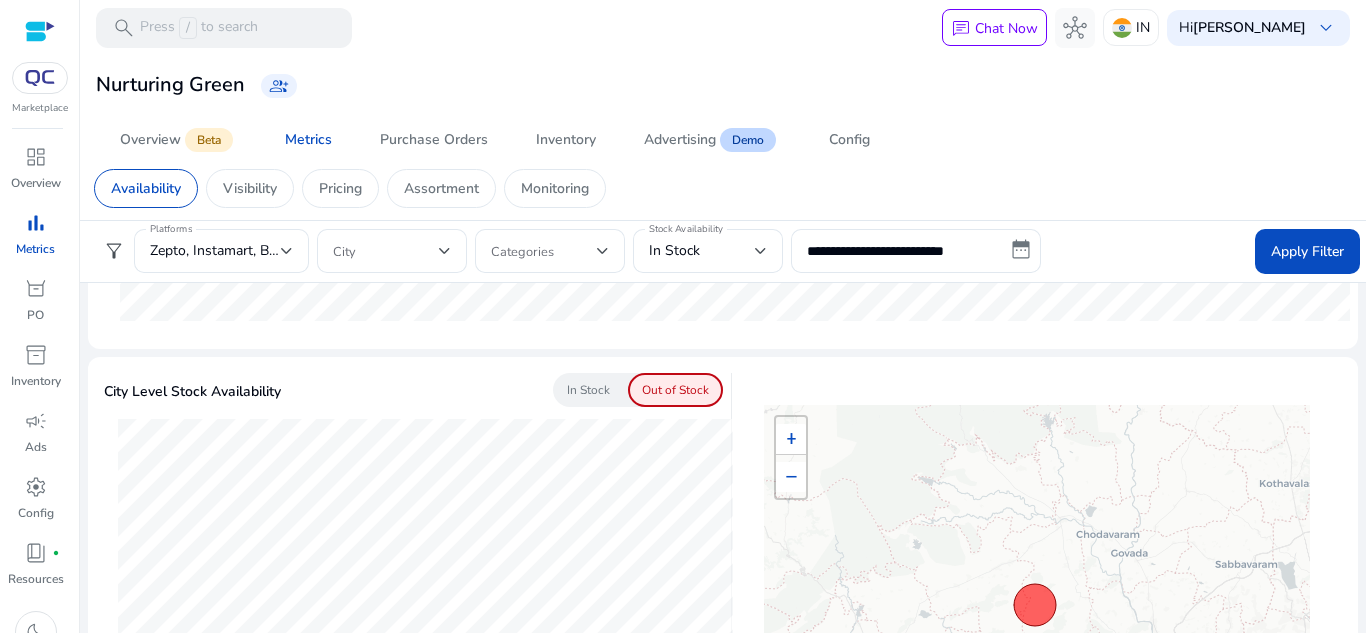 click on "In Stock" 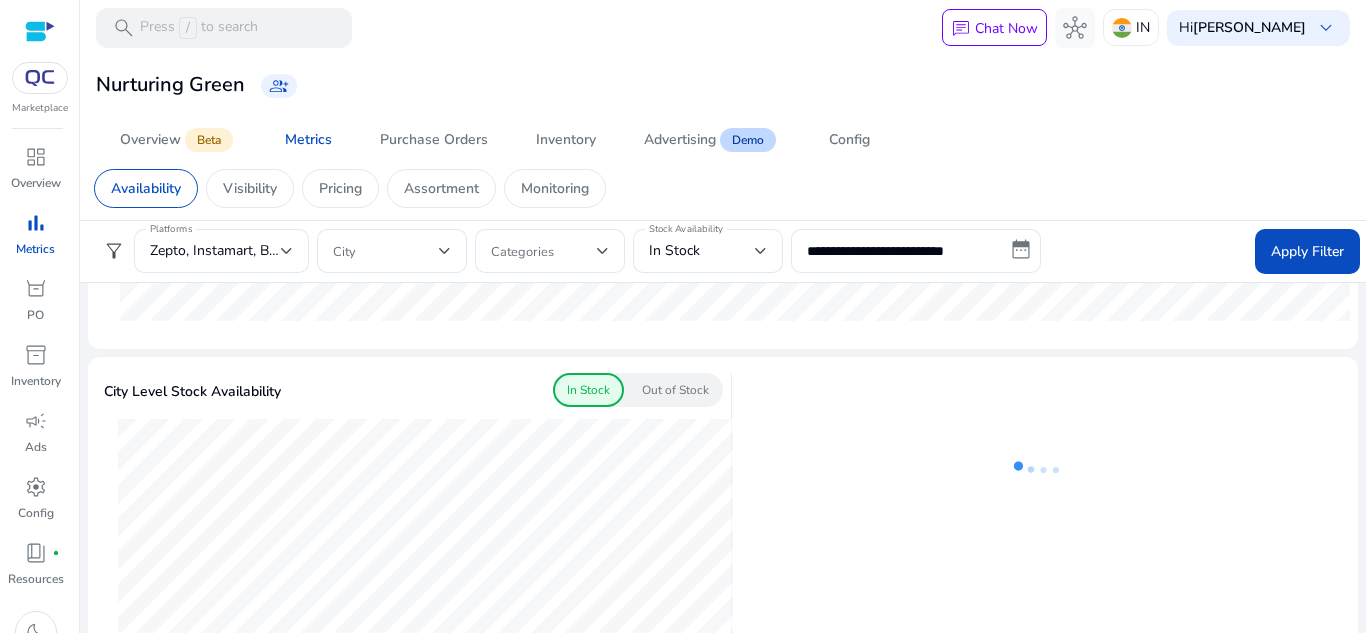 scroll, scrollTop: 0, scrollLeft: 0, axis: both 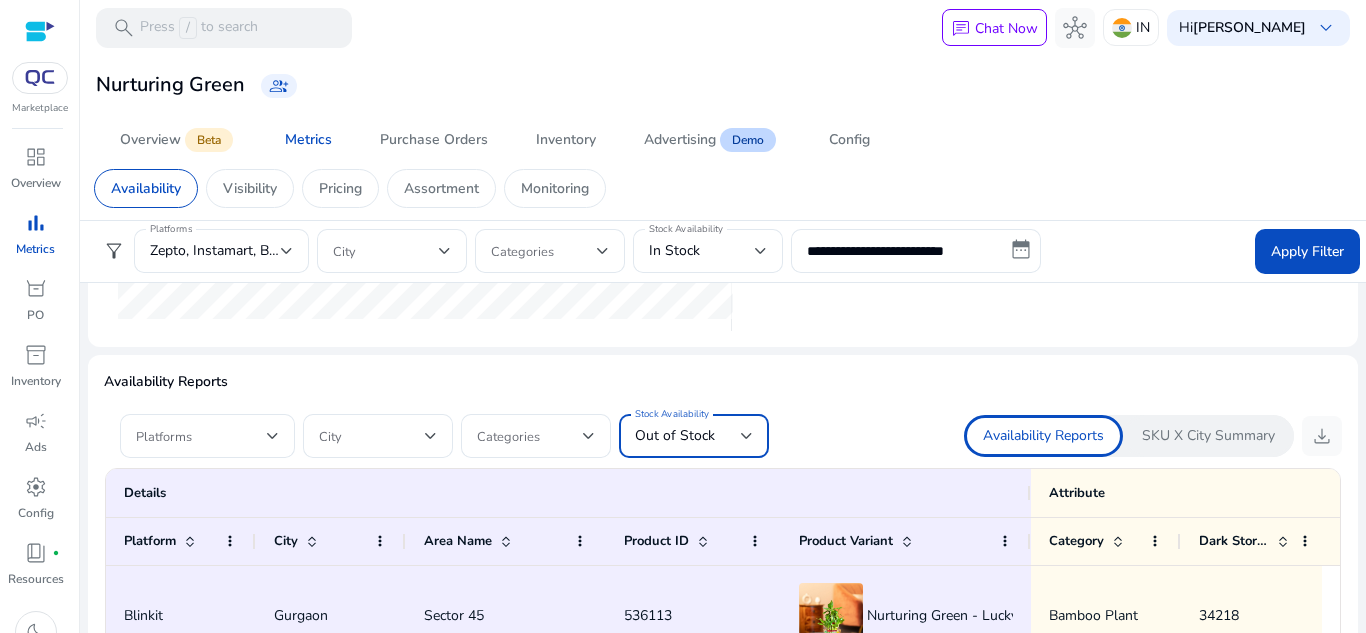 click on "Out of Stock" at bounding box center (675, 435) 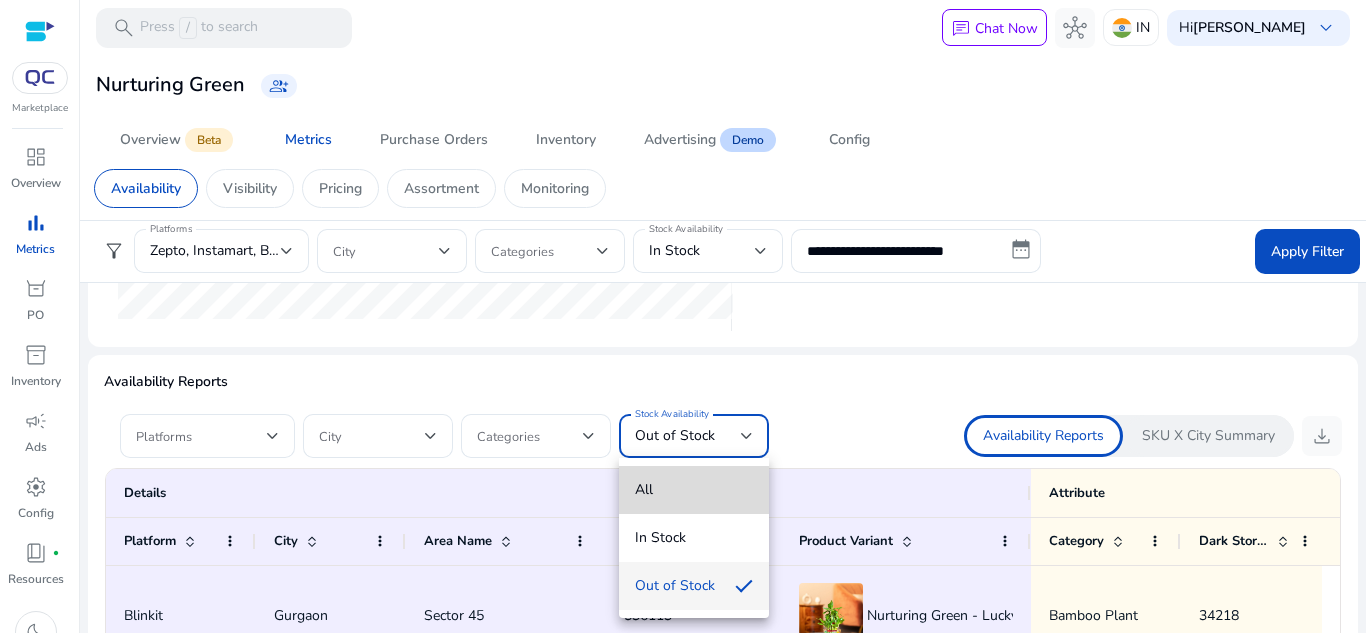 click on "All" at bounding box center [694, 490] 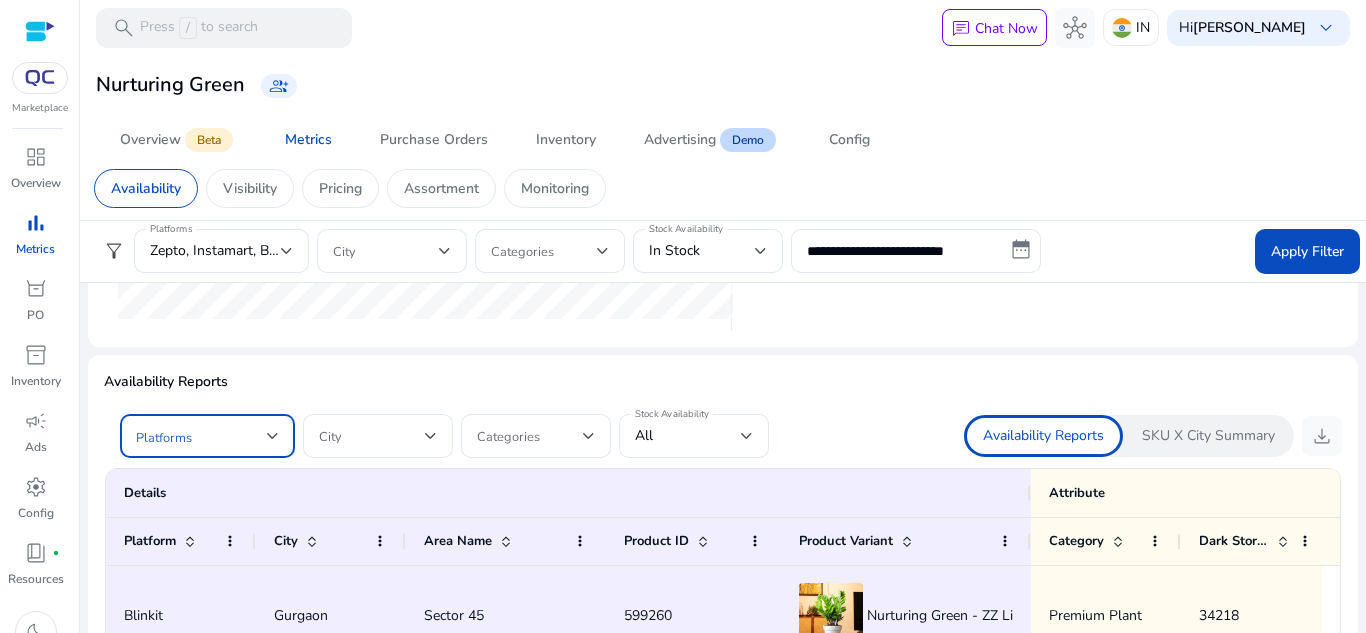 click at bounding box center (273, 436) 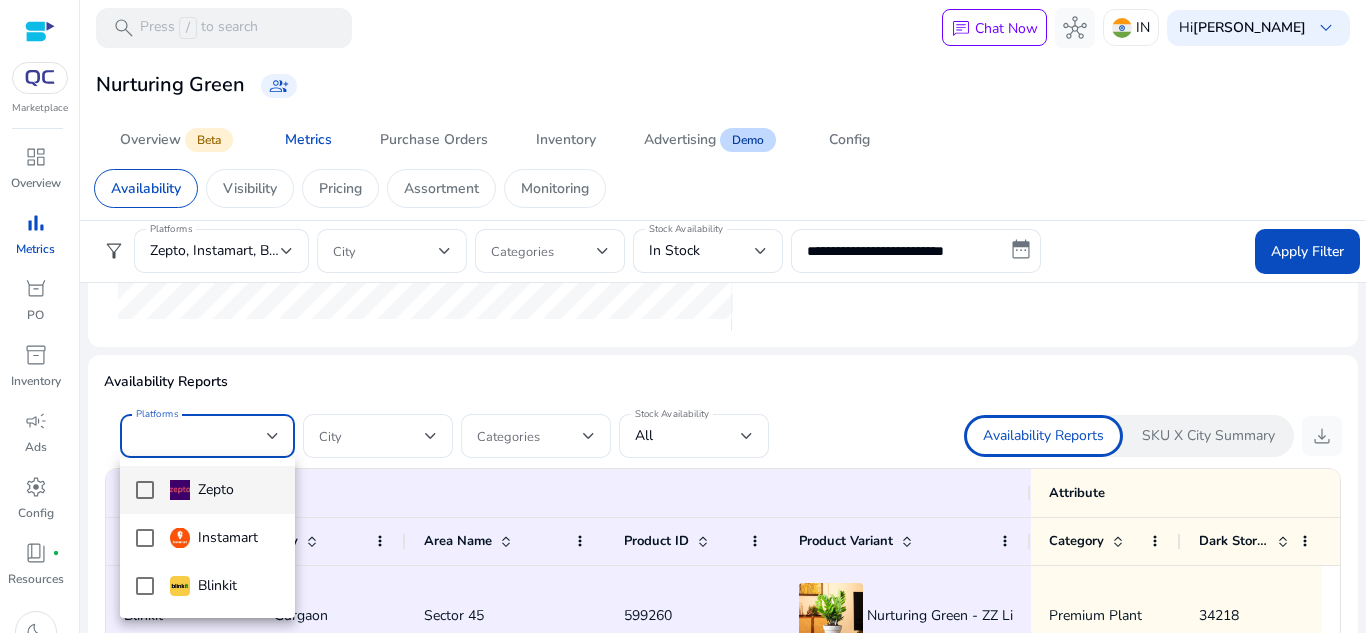 click on "Zepto" at bounding box center [224, 490] 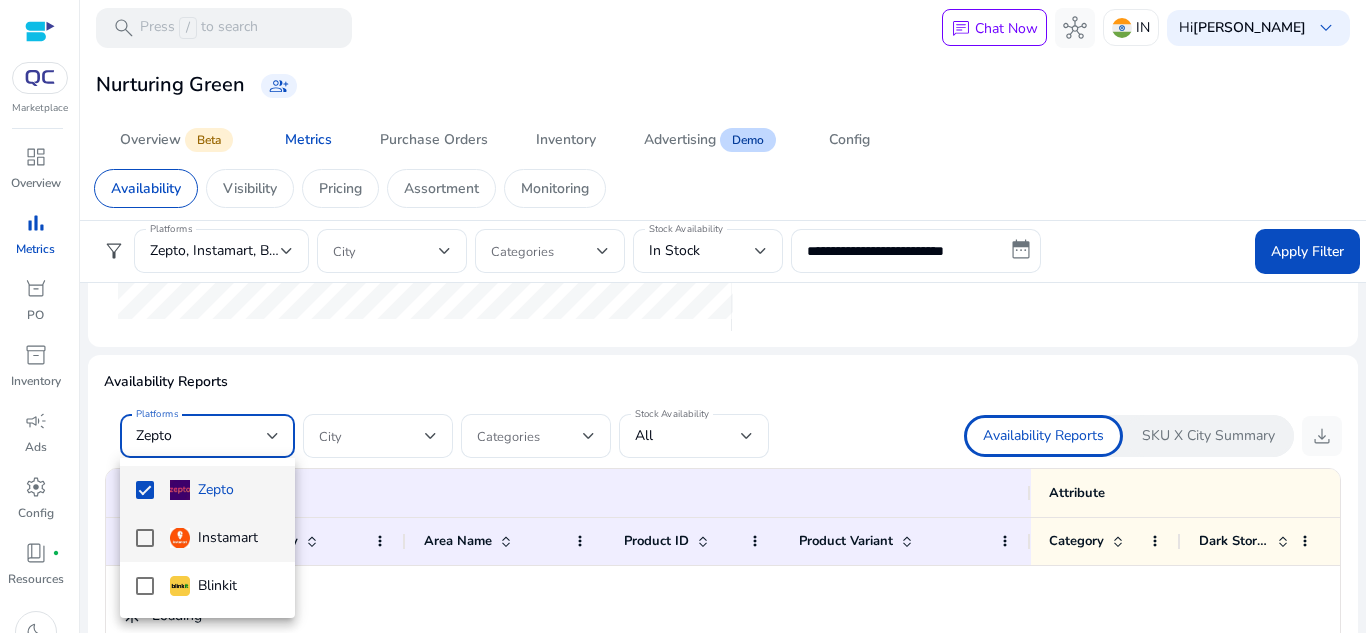 click on "Instamart" at bounding box center [207, 538] 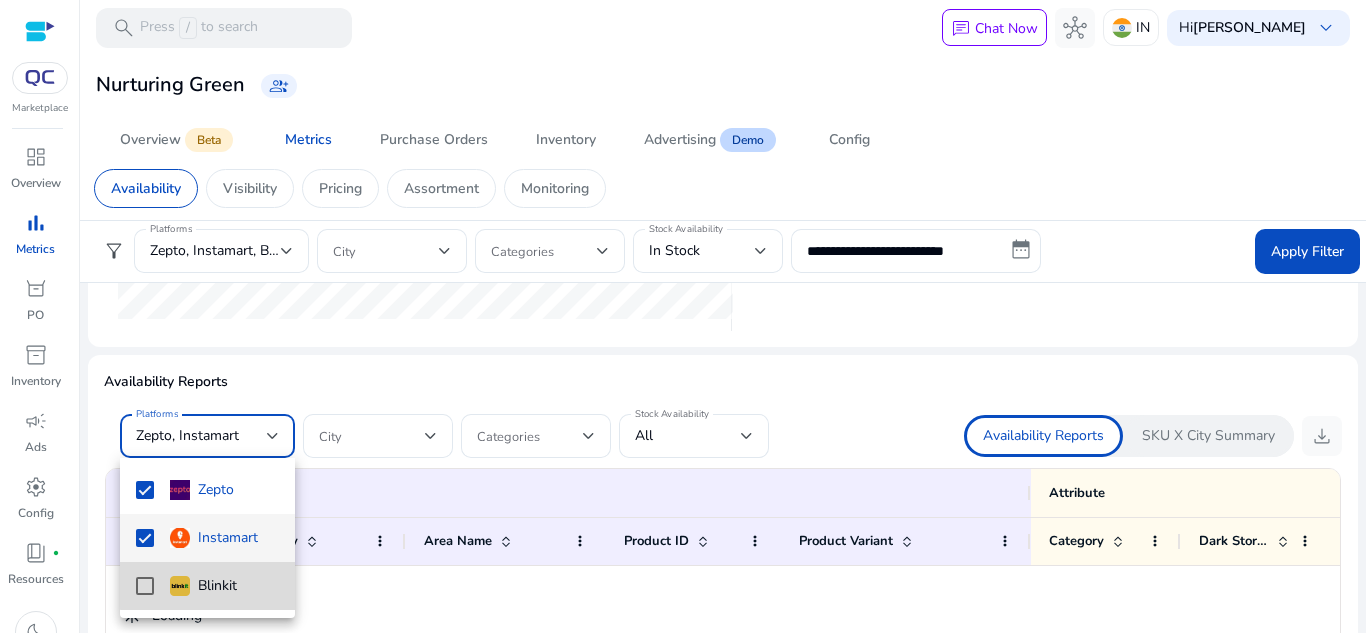 click on "Blinkit" at bounding box center [203, 586] 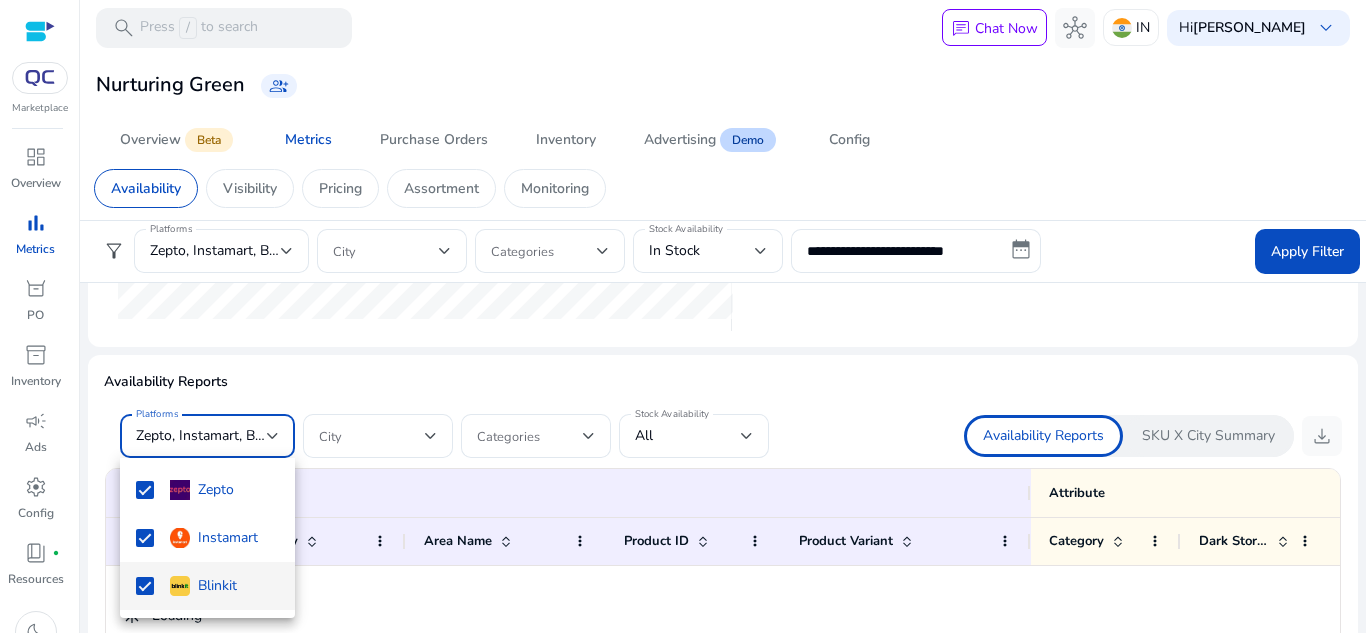 click at bounding box center (683, 316) 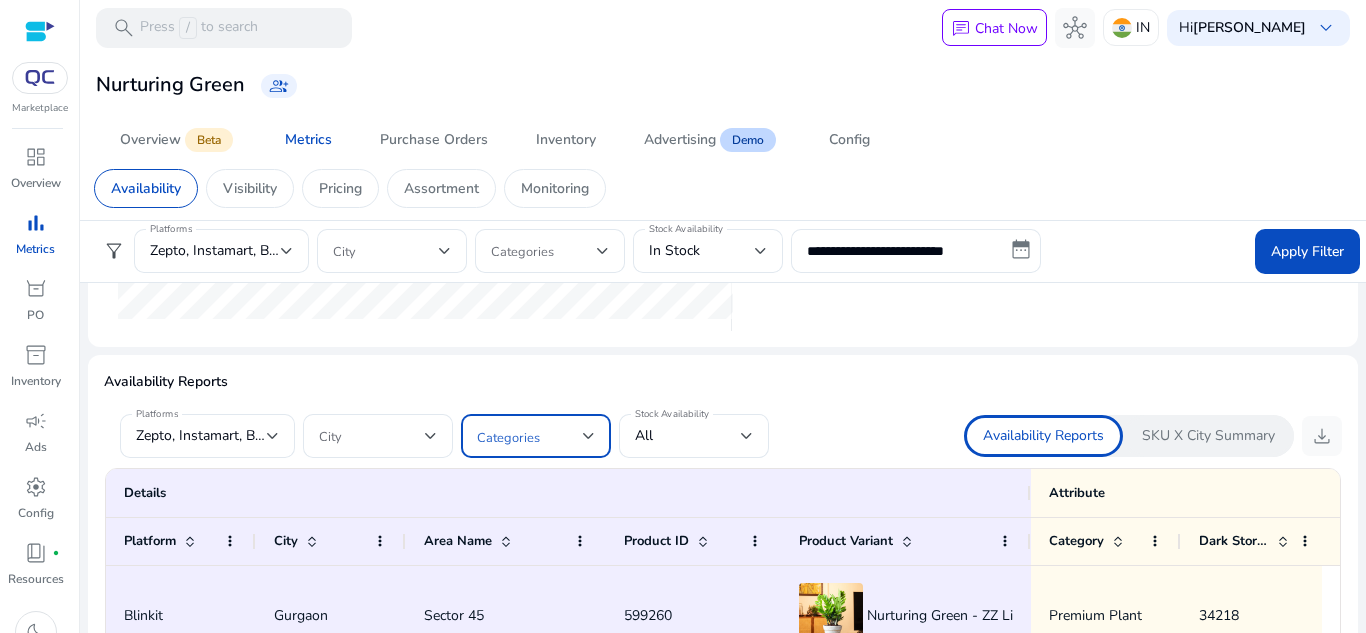 click at bounding box center [530, 436] 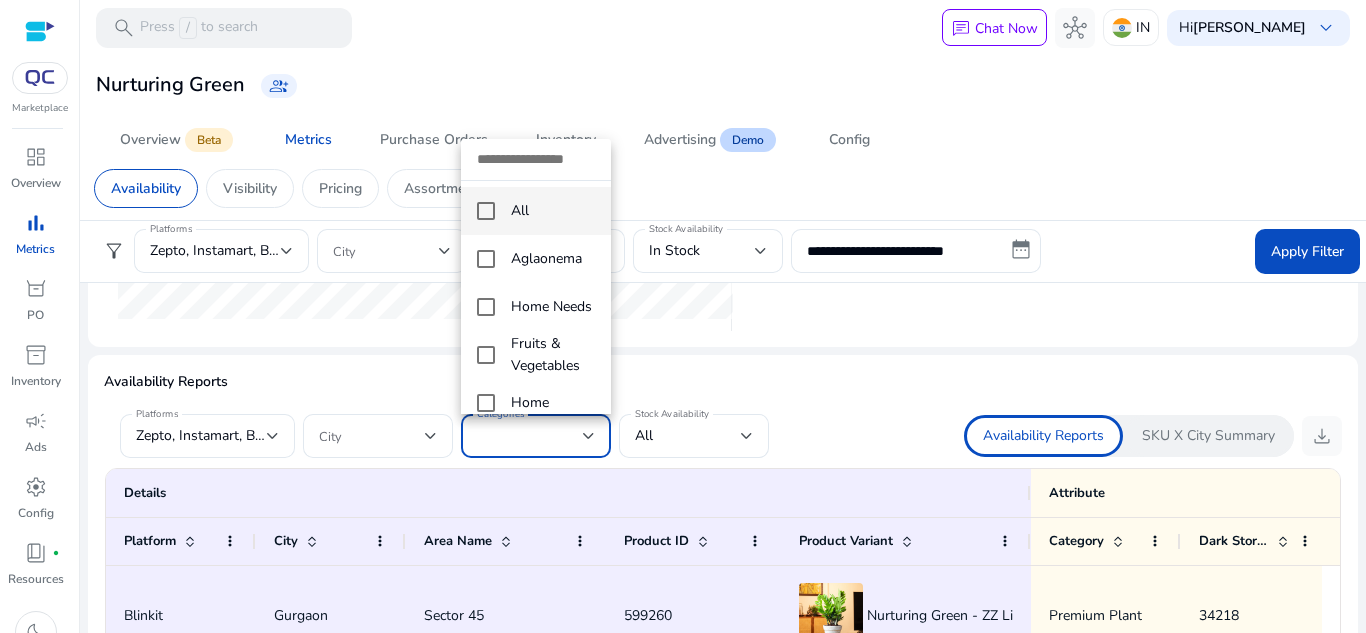 click at bounding box center (683, 316) 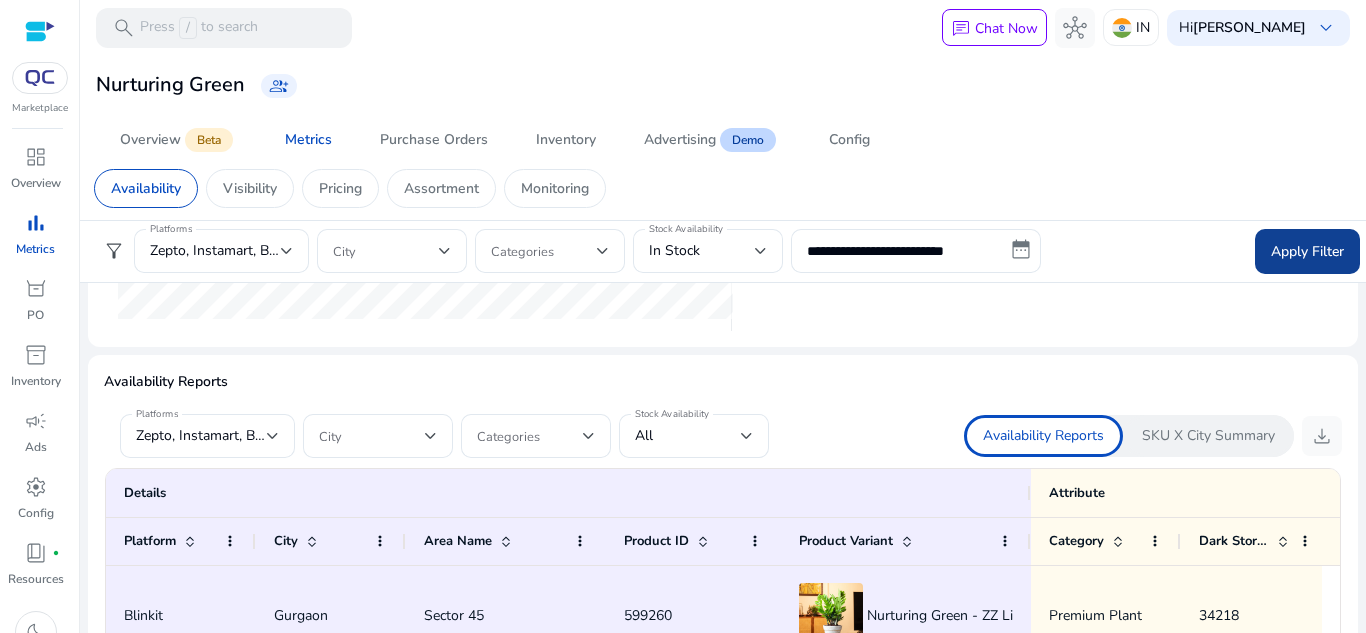 click on "Apply Filter" 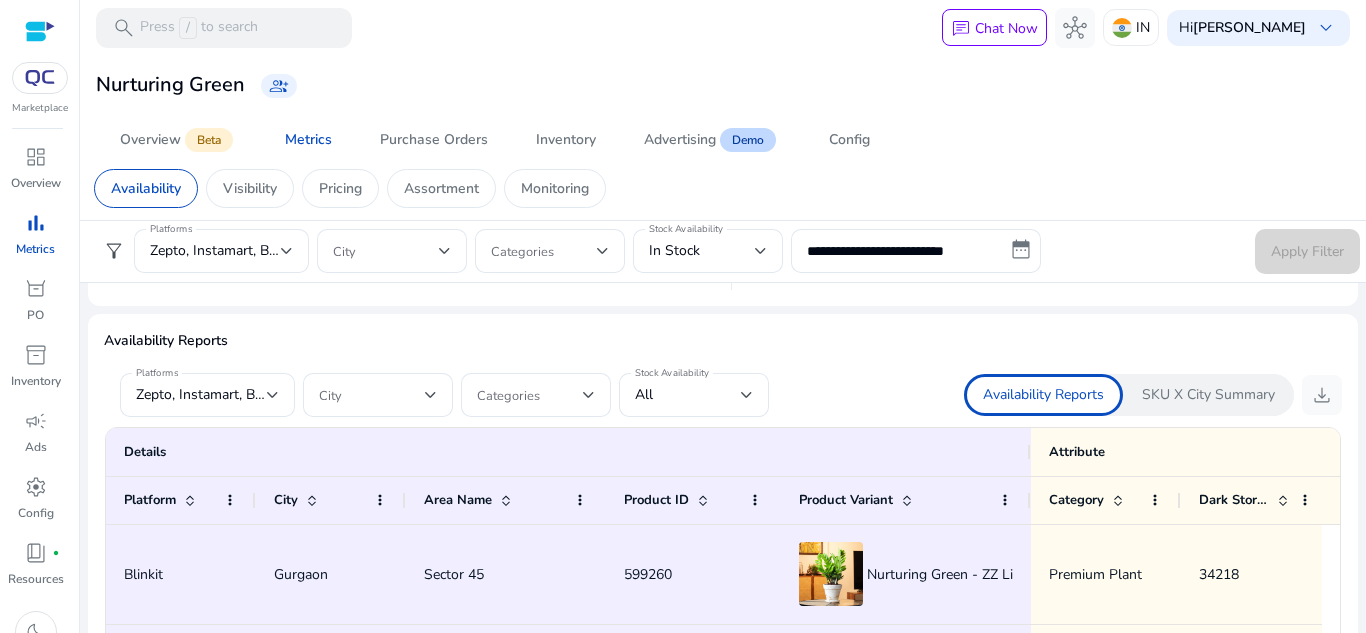 scroll, scrollTop: 1100, scrollLeft: 0, axis: vertical 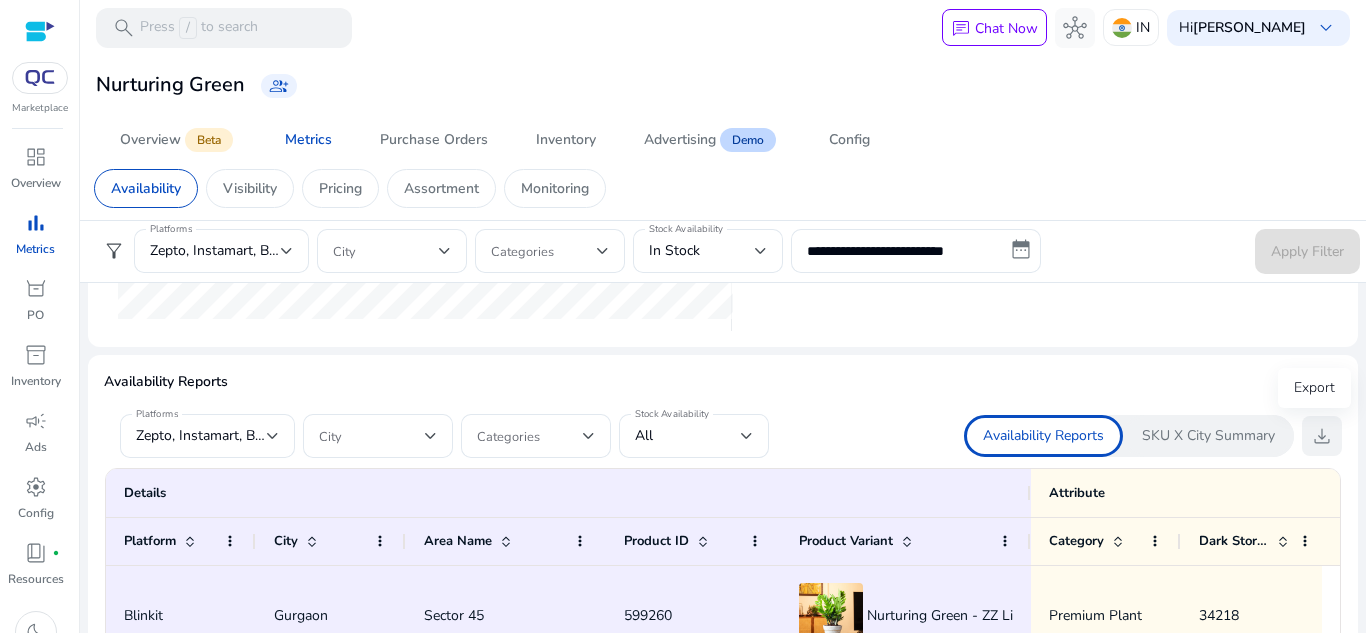 click on "download" 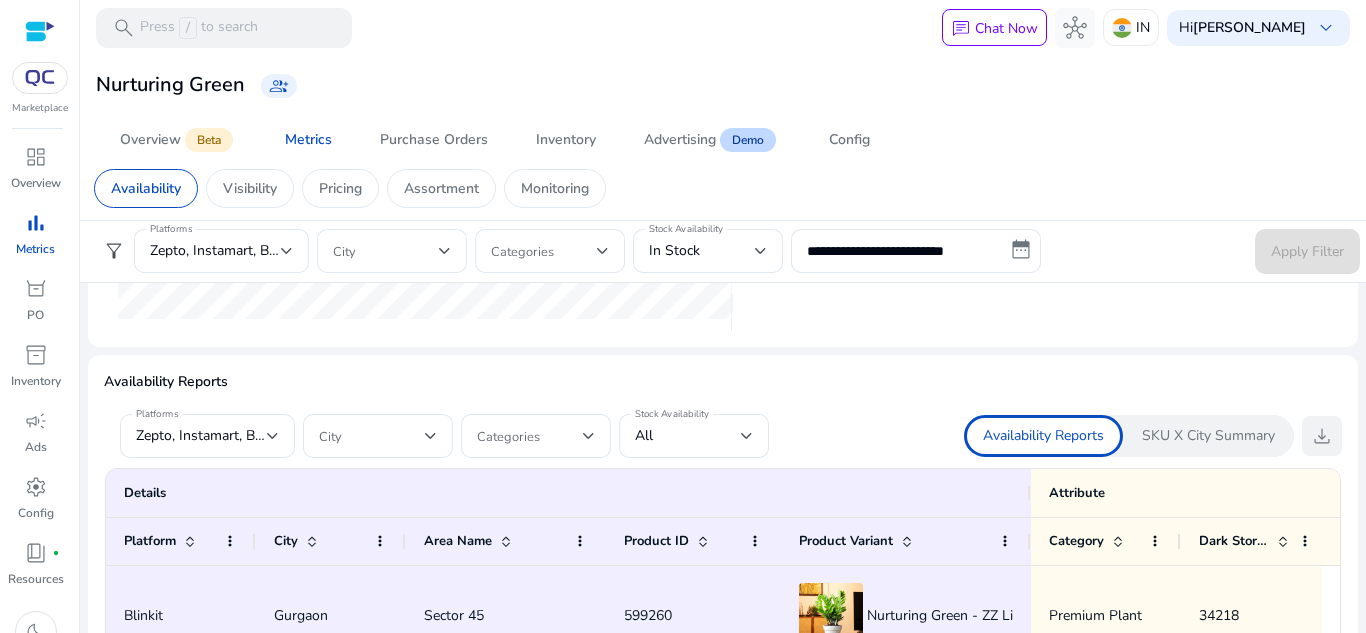click on "download" 